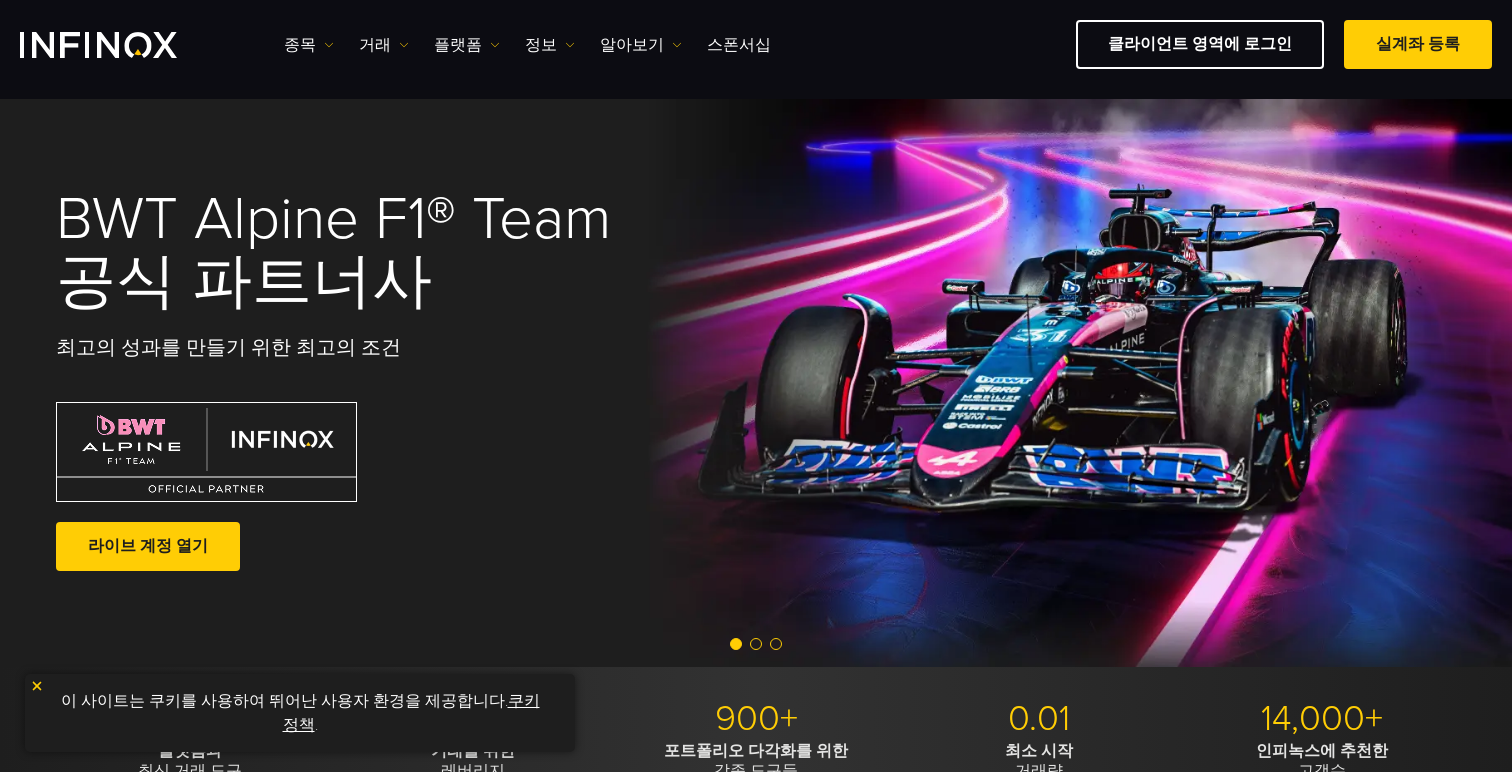 scroll, scrollTop: 79, scrollLeft: 0, axis: vertical 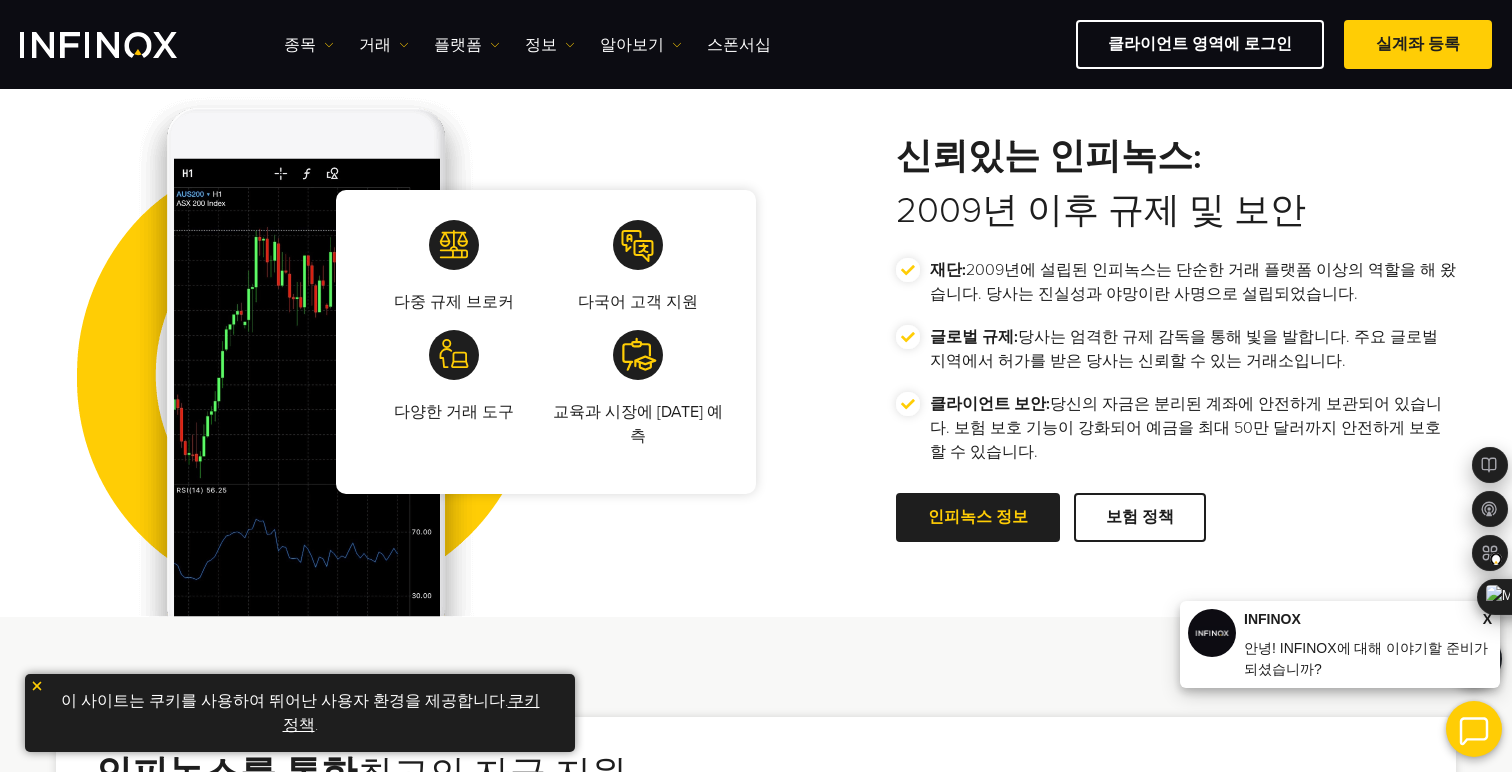 click on "종목
종목
상품 정보
거래
계정" at bounding box center (888, 44) 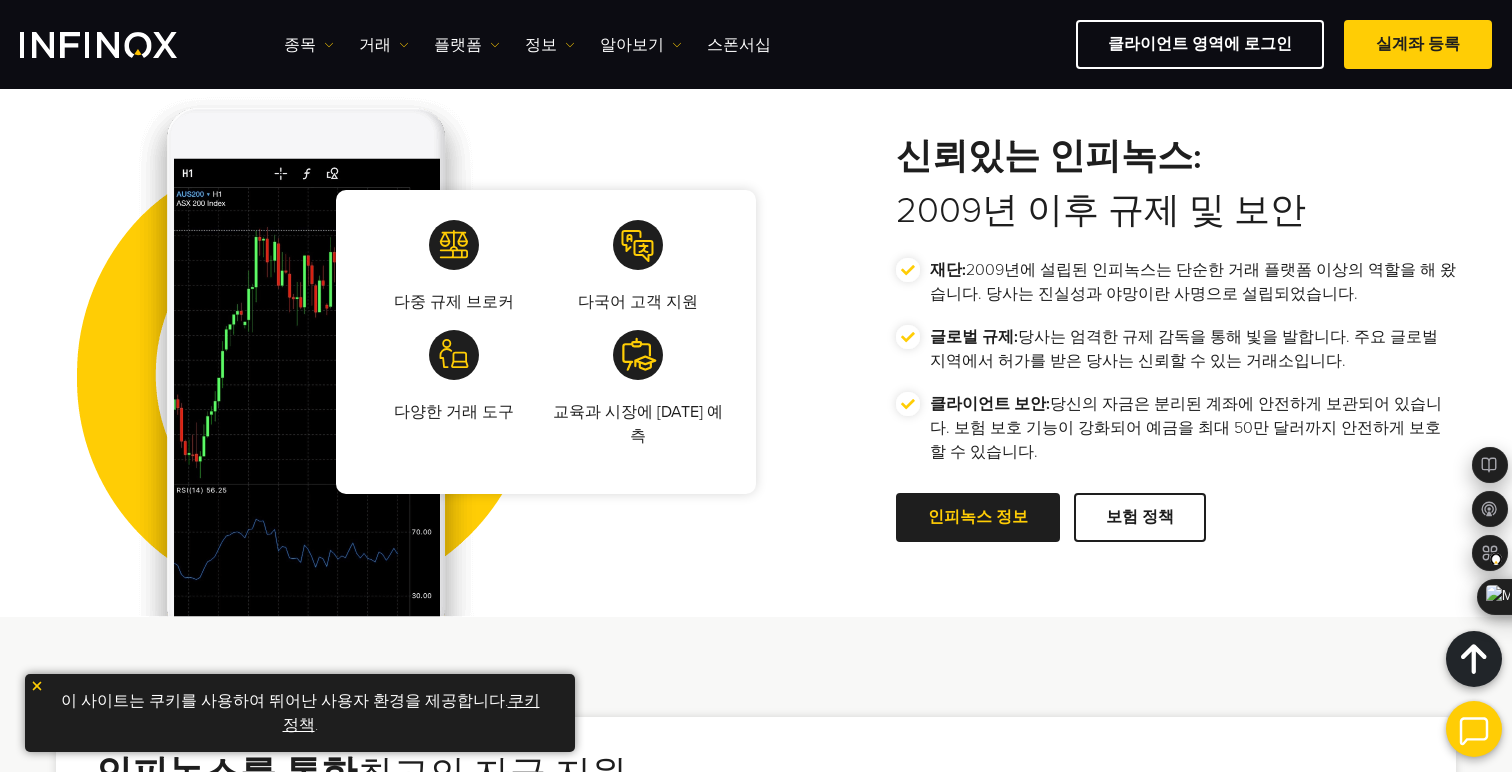 scroll, scrollTop: 0, scrollLeft: 0, axis: both 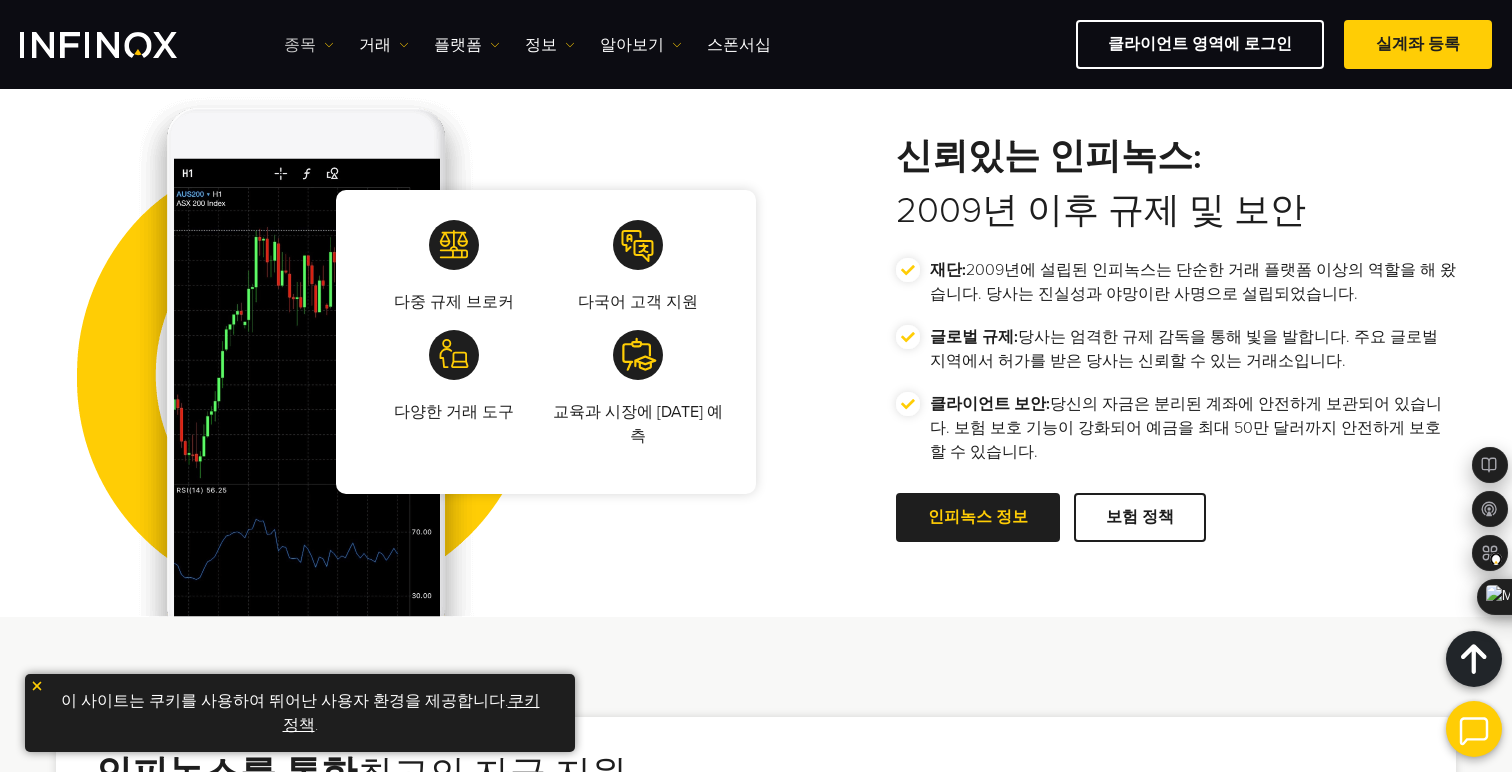 click at bounding box center (329, 45) 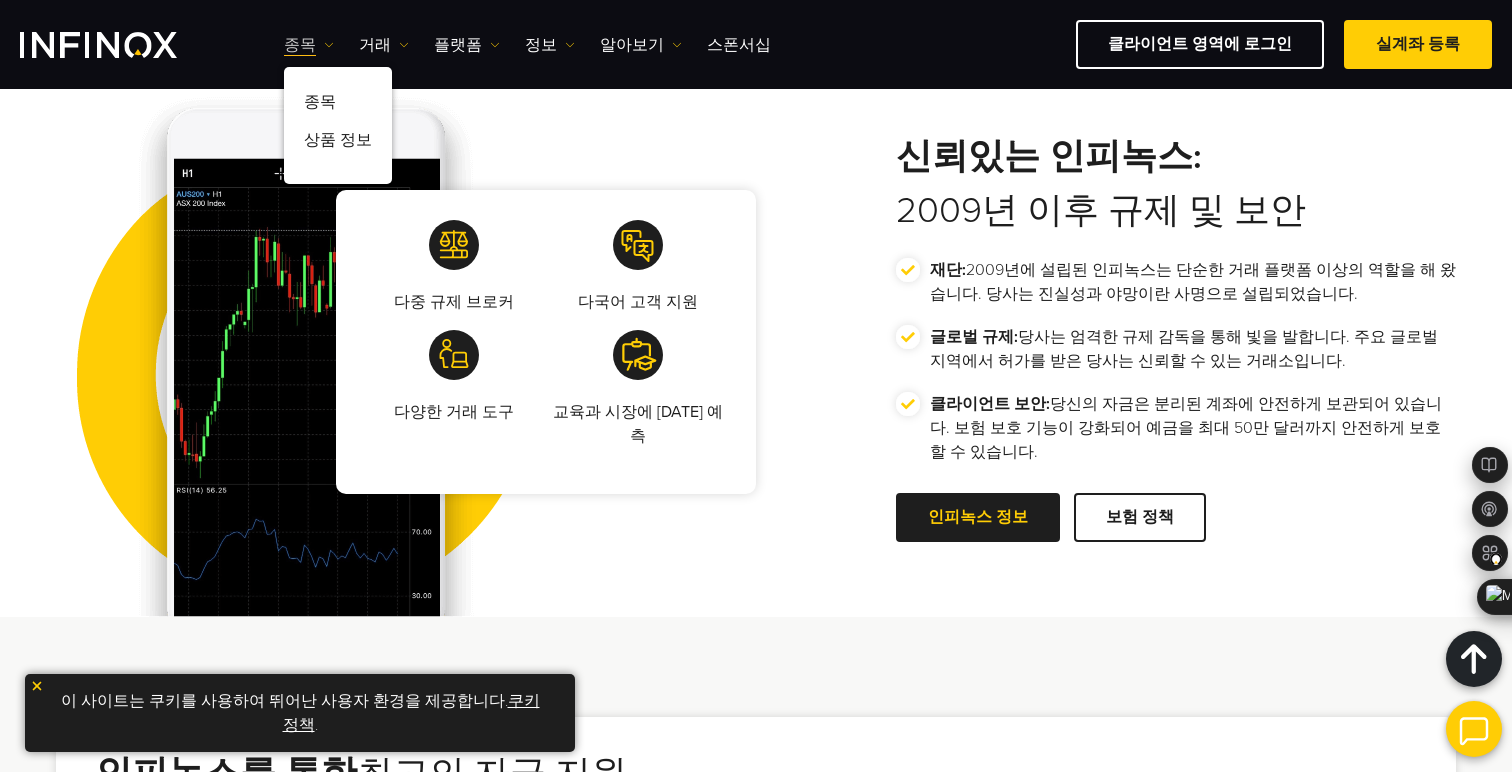 scroll, scrollTop: 0, scrollLeft: 0, axis: both 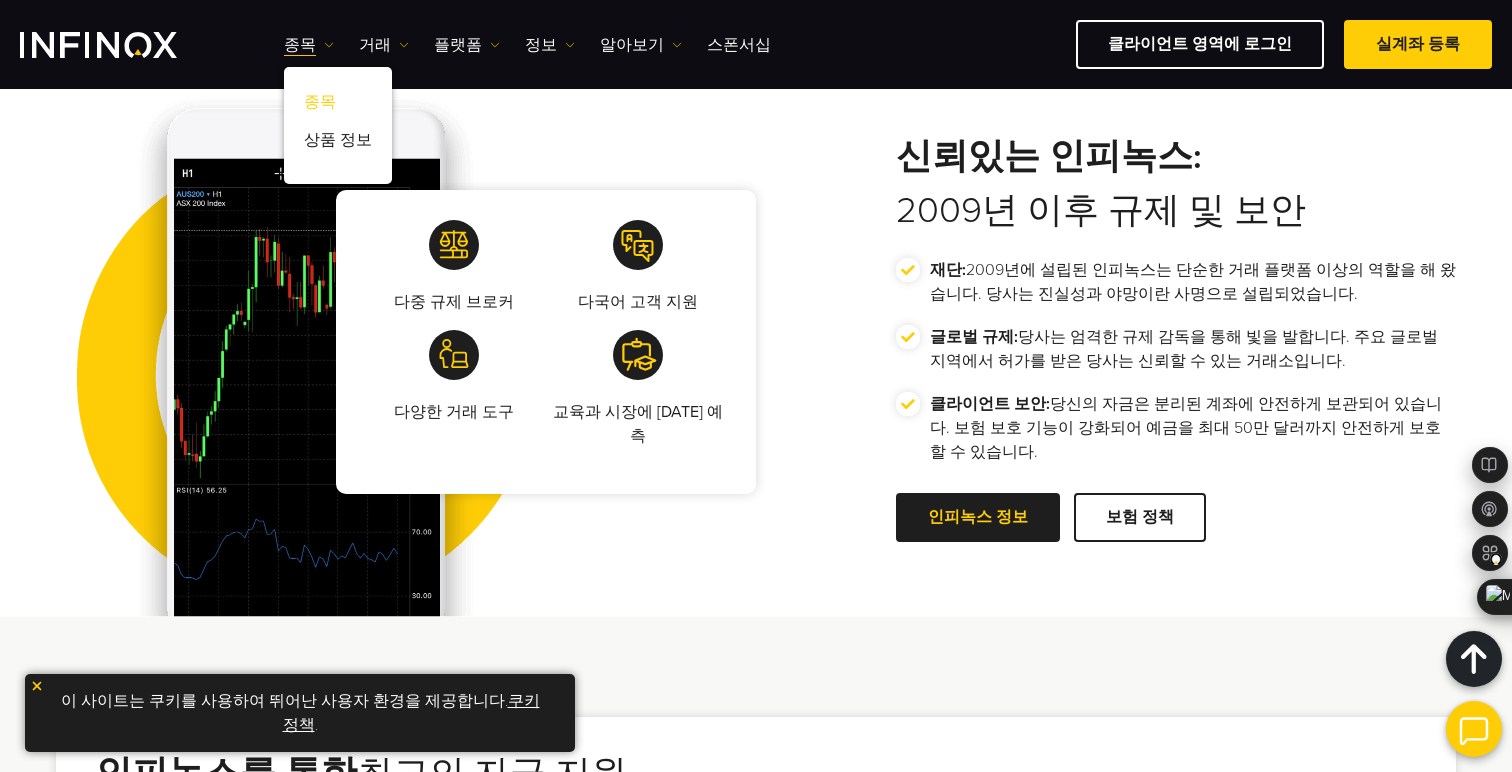 click on "종목" at bounding box center (338, 106) 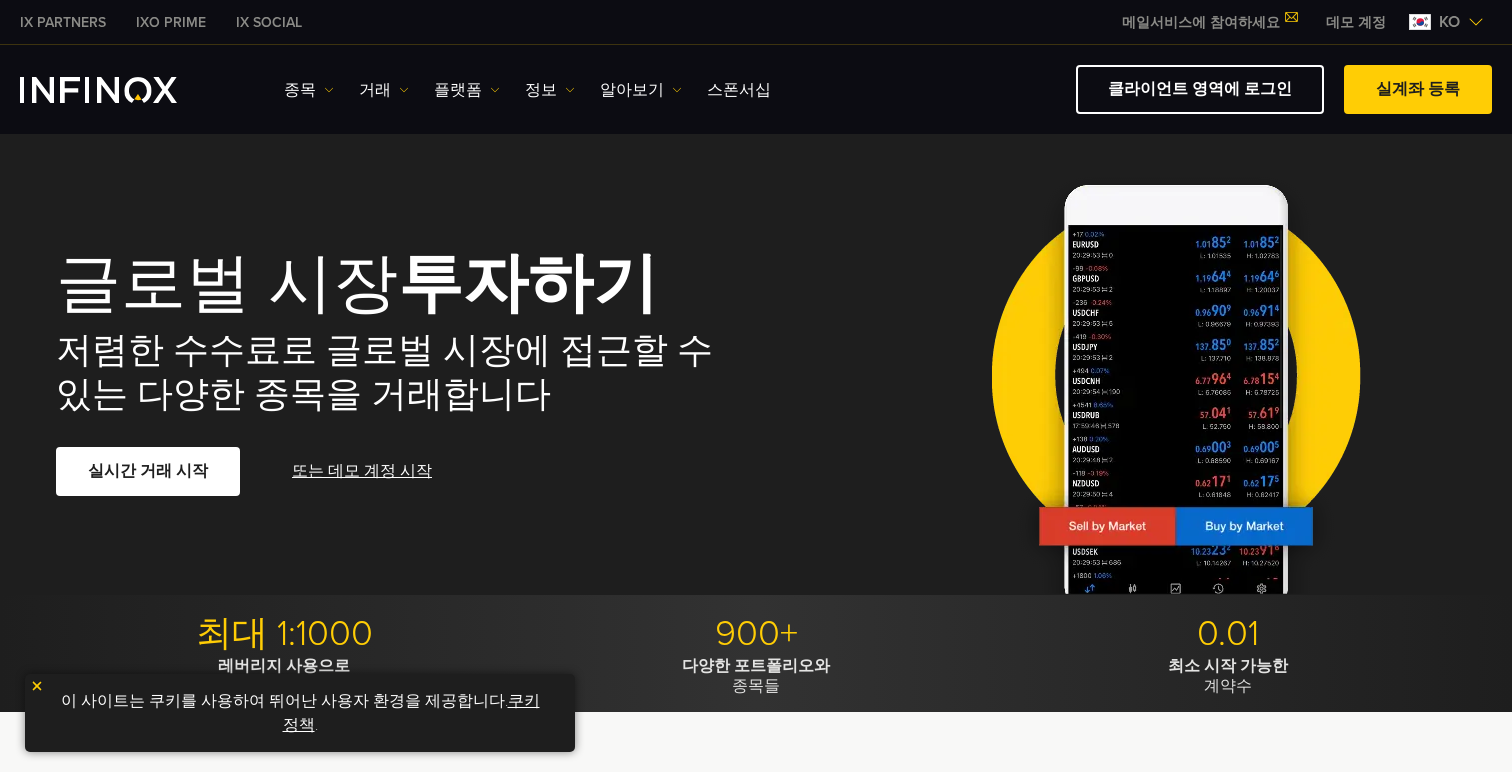 scroll, scrollTop: 79, scrollLeft: 0, axis: vertical 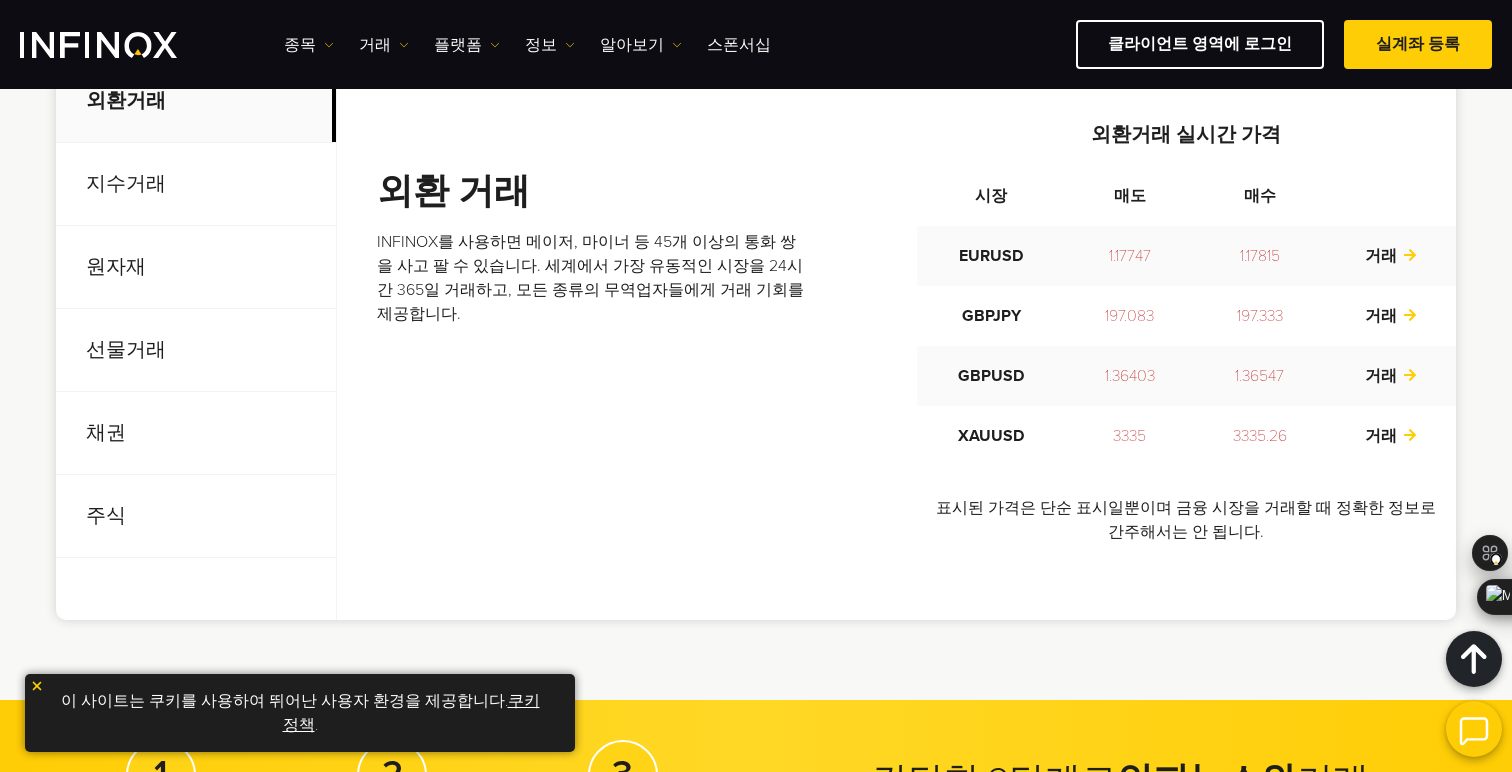 click on "주식" at bounding box center [196, 516] 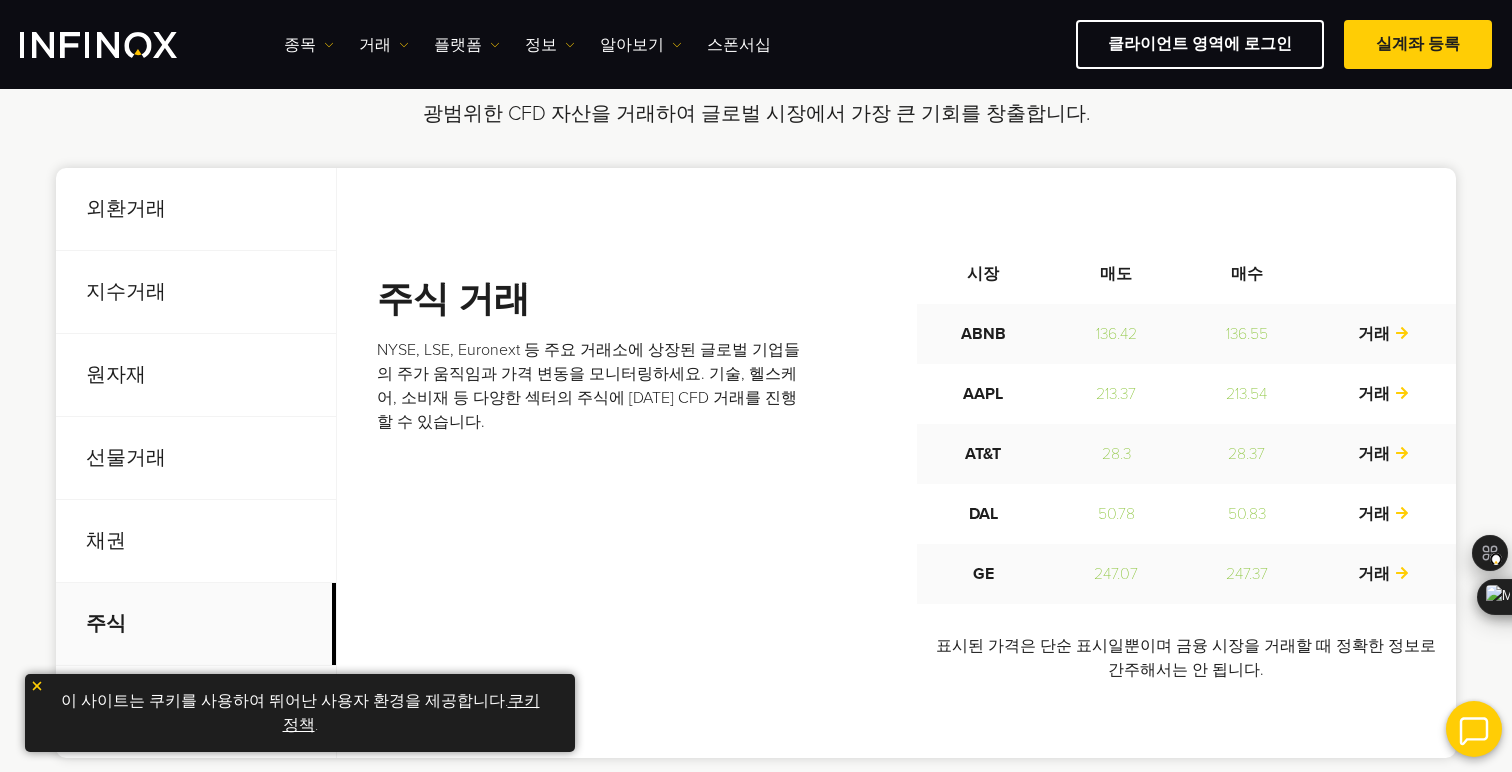 scroll, scrollTop: 703, scrollLeft: 0, axis: vertical 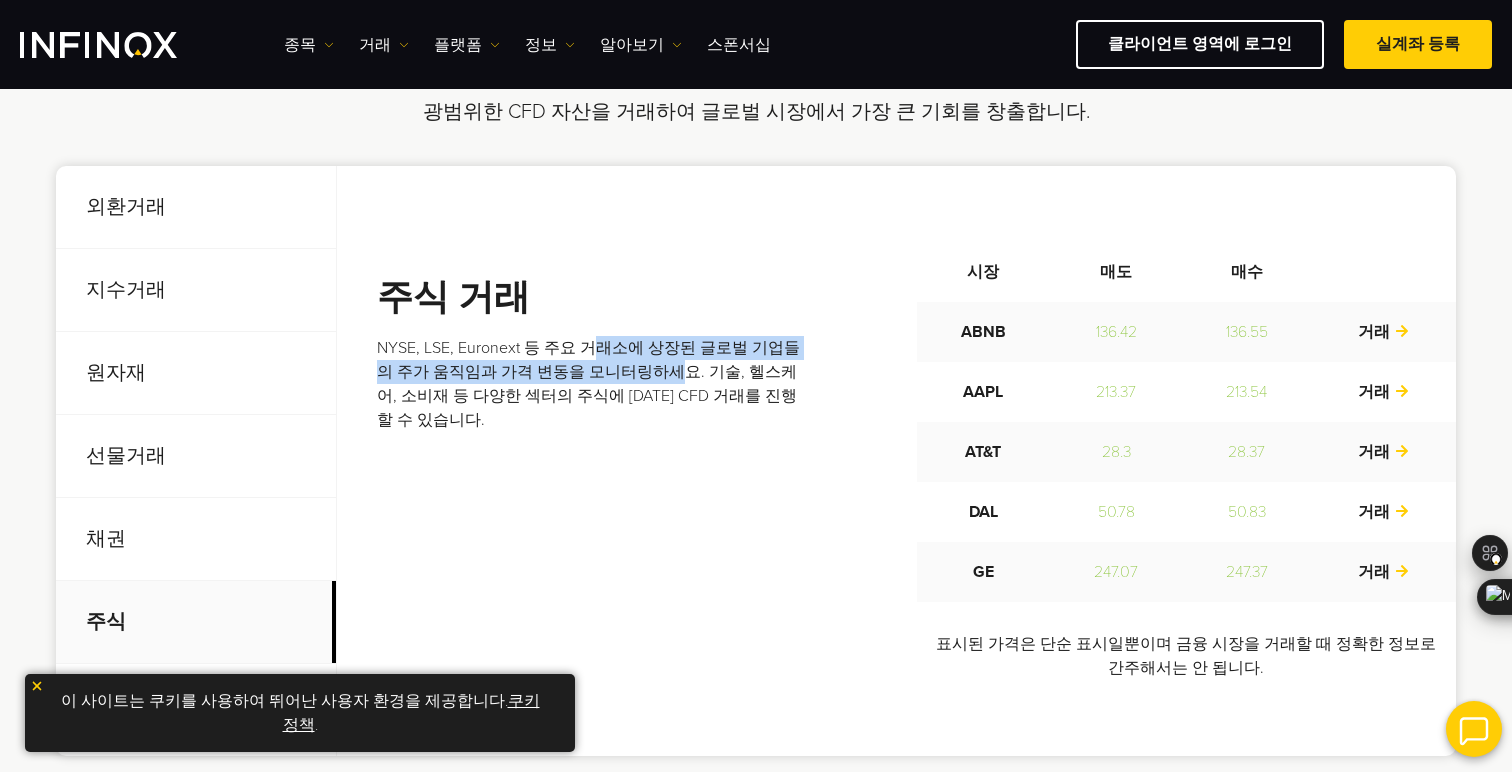 drag, startPoint x: 583, startPoint y: 336, endPoint x: 612, endPoint y: 364, distance: 40.311287 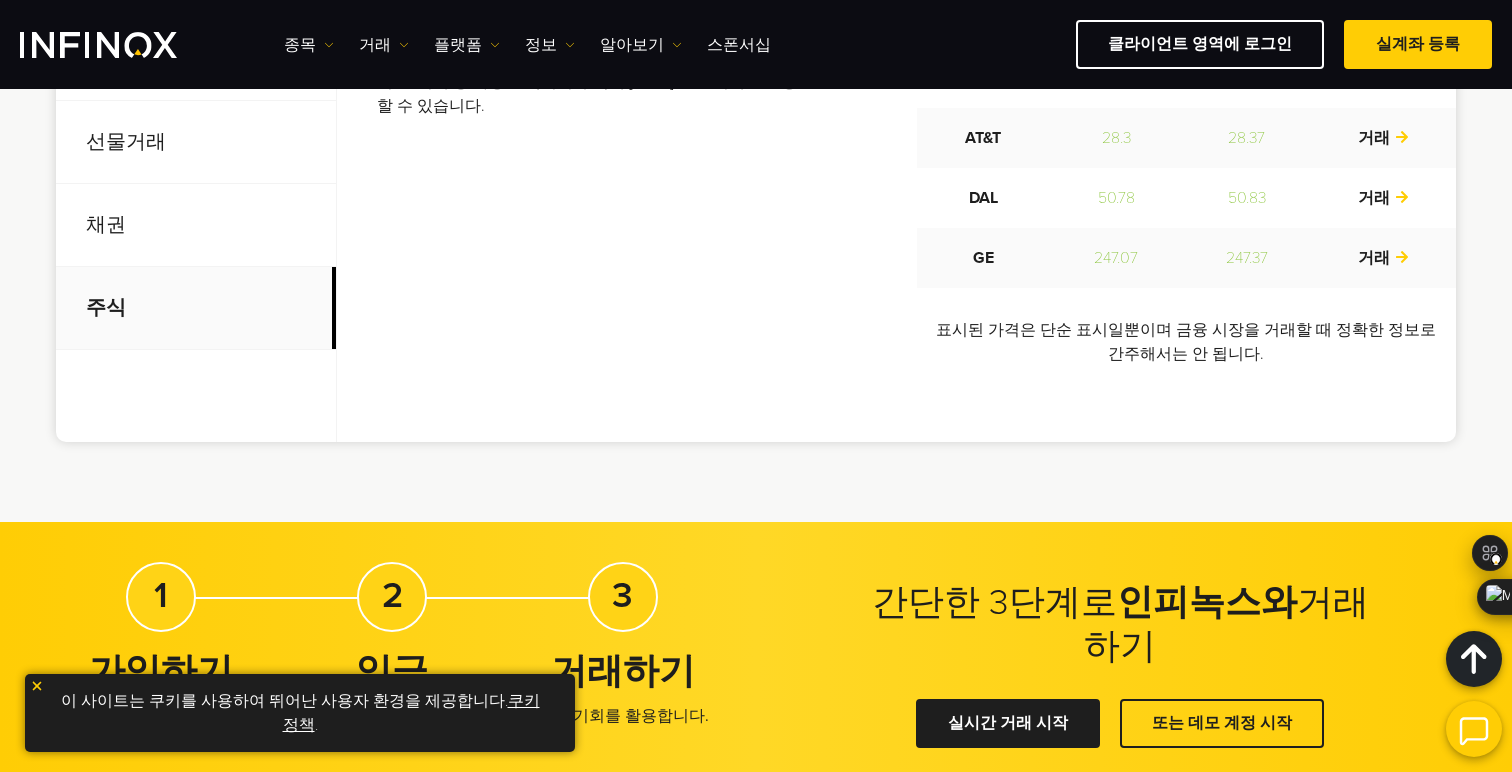 scroll, scrollTop: 1147, scrollLeft: 0, axis: vertical 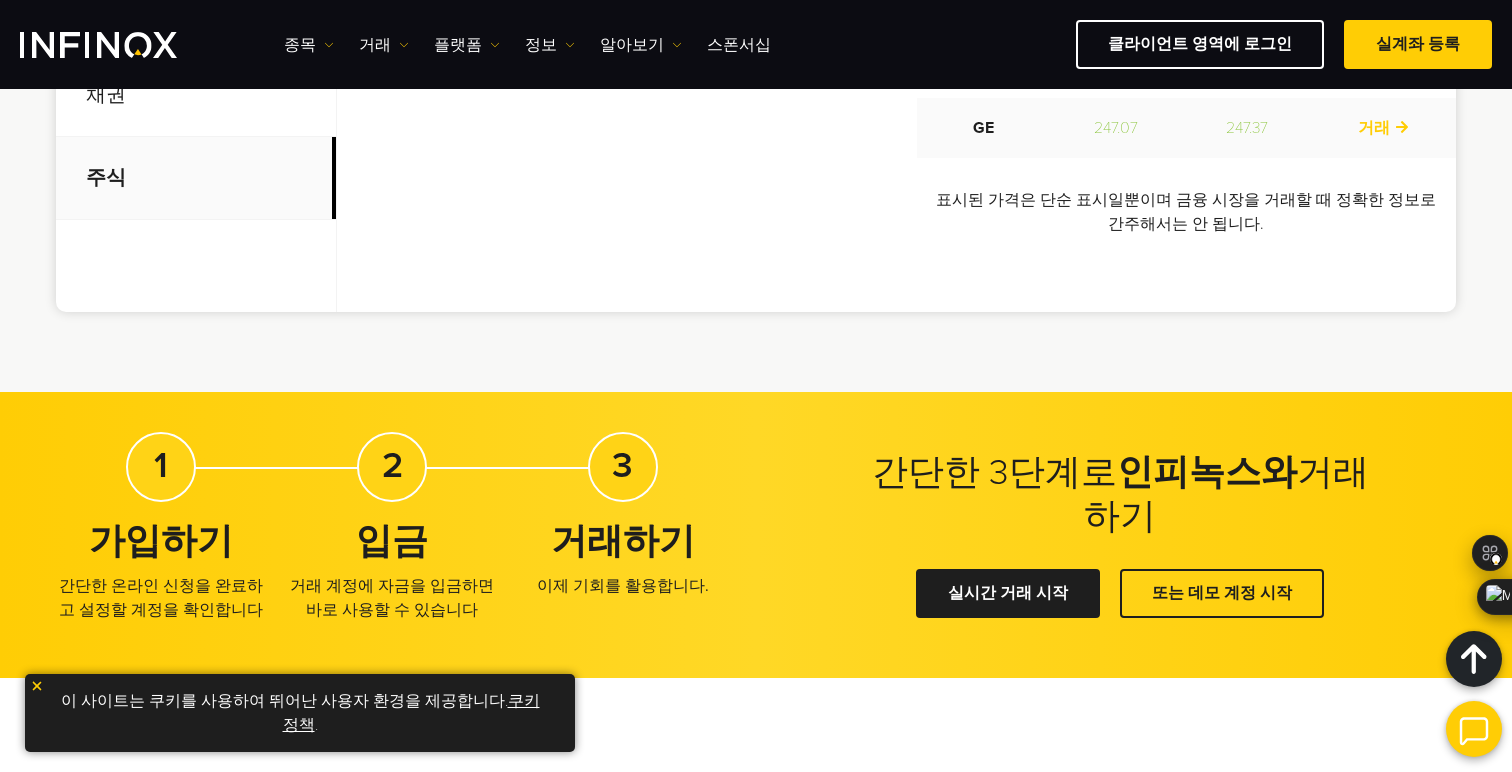 click on "거래" at bounding box center (1384, 128) 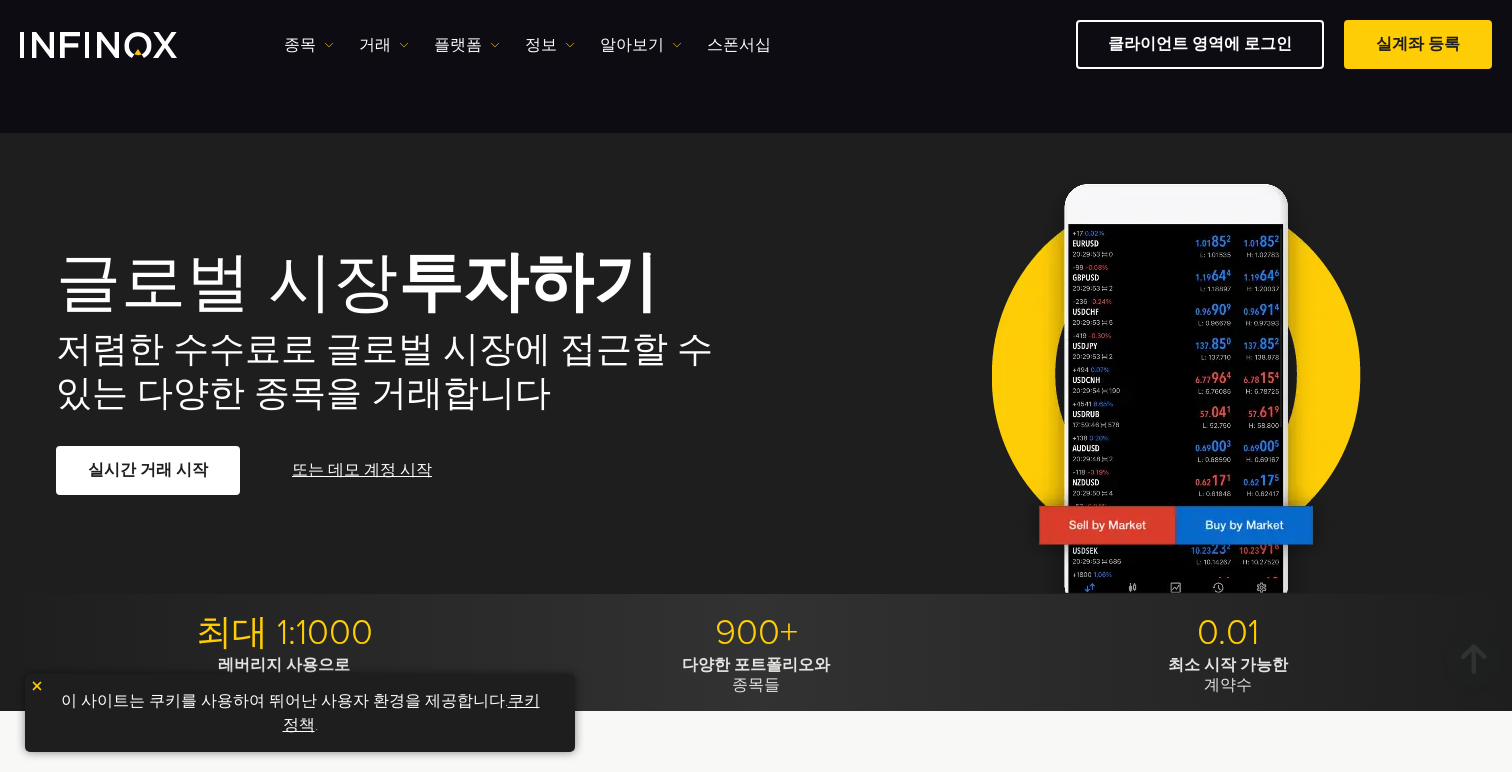 scroll, scrollTop: 2216, scrollLeft: 0, axis: vertical 